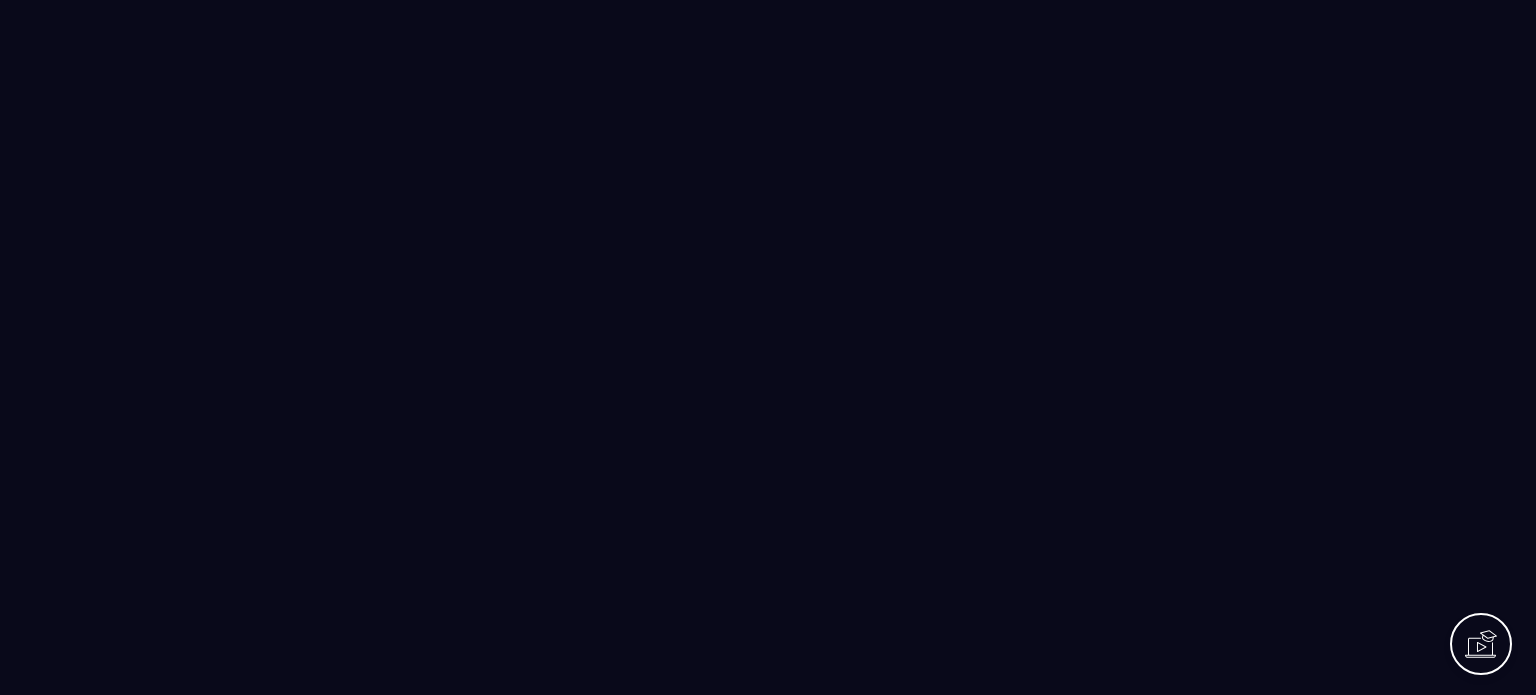 scroll, scrollTop: 0, scrollLeft: 0, axis: both 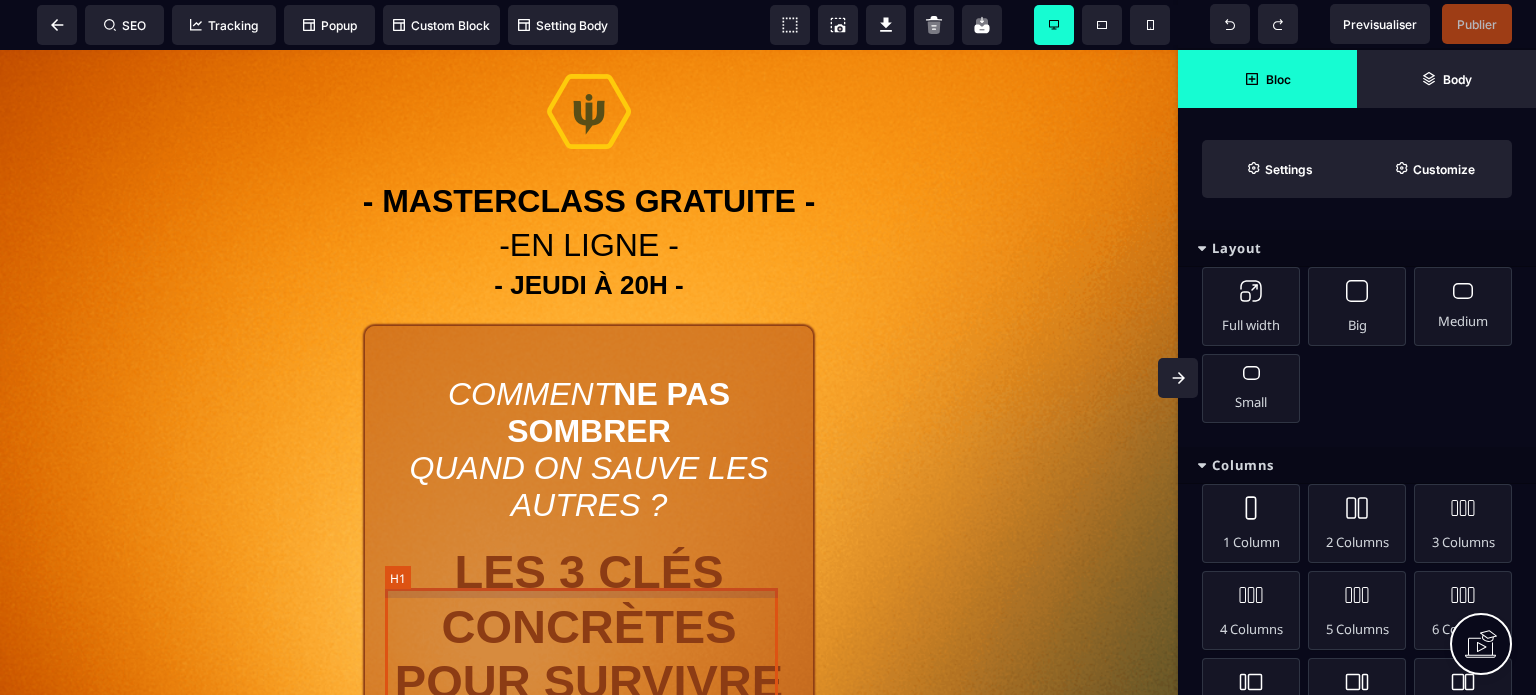click on "LES 3 CLÉS CONCRÈTES POUR SURVIVRE MENTALEMENT" at bounding box center (589, 654) 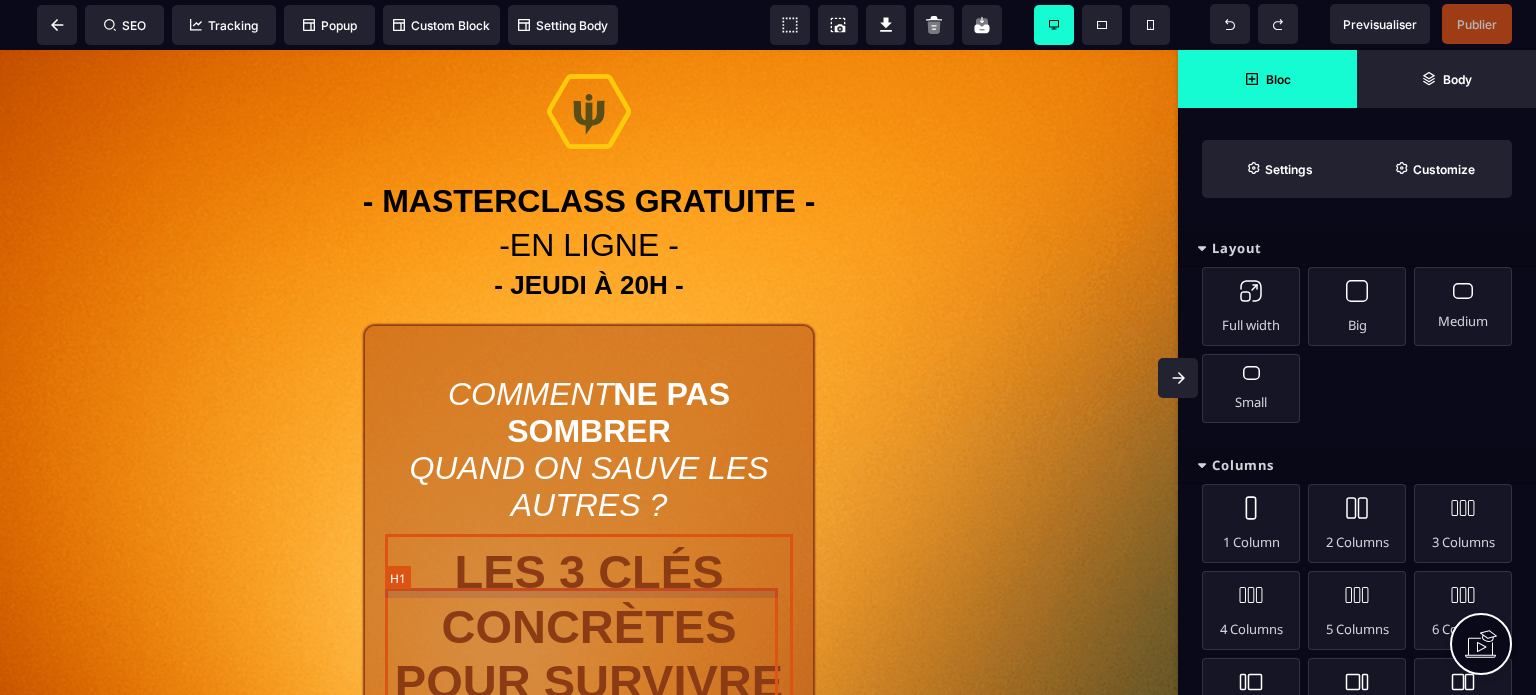 select on "***" 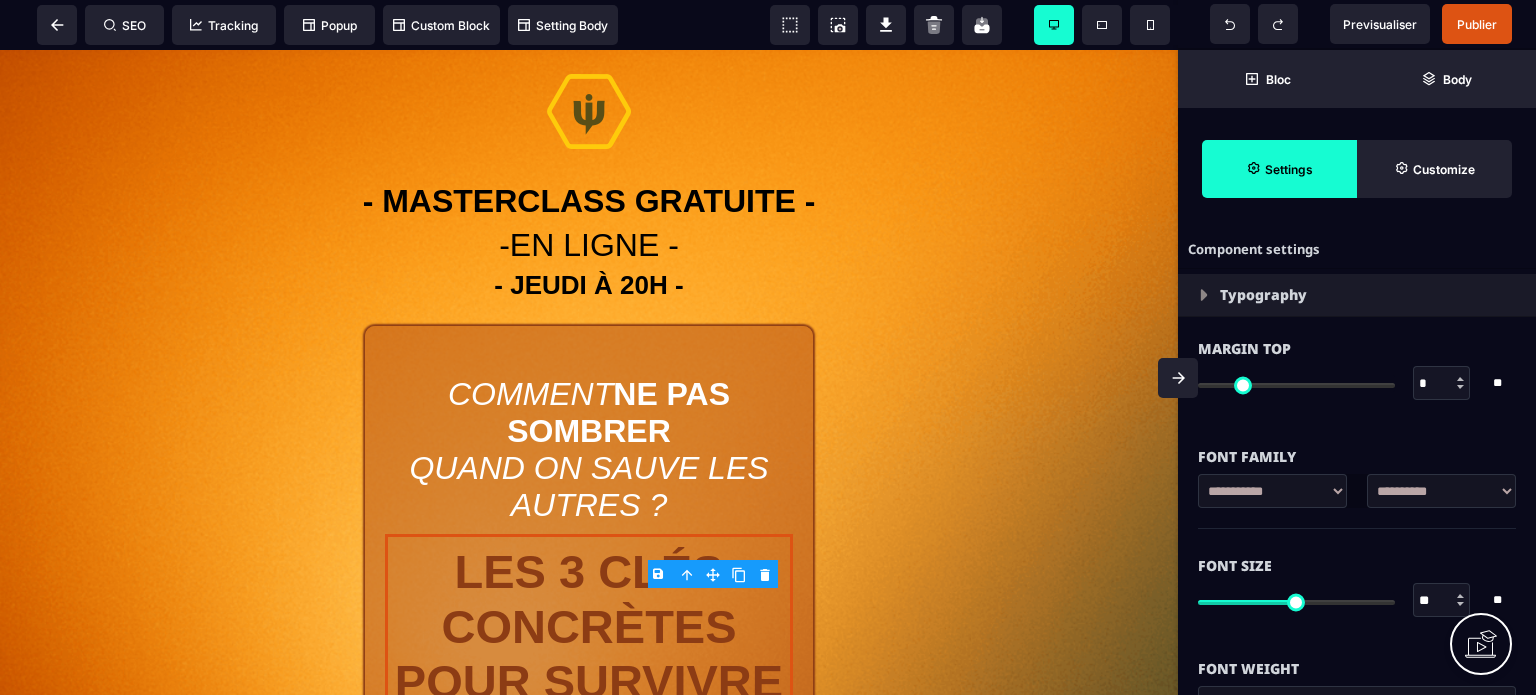 click on "Font Size
**
*
**
All" at bounding box center (1357, 585) 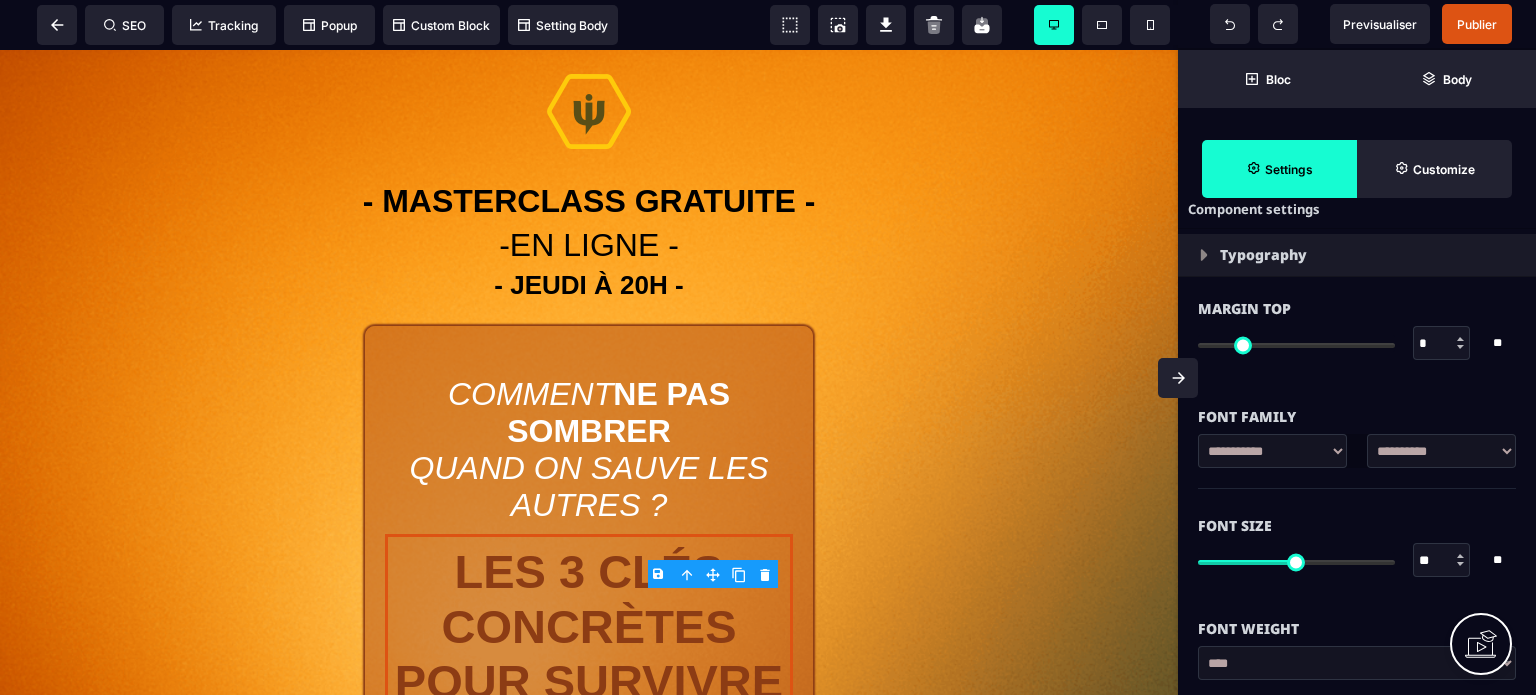 scroll, scrollTop: 160, scrollLeft: 0, axis: vertical 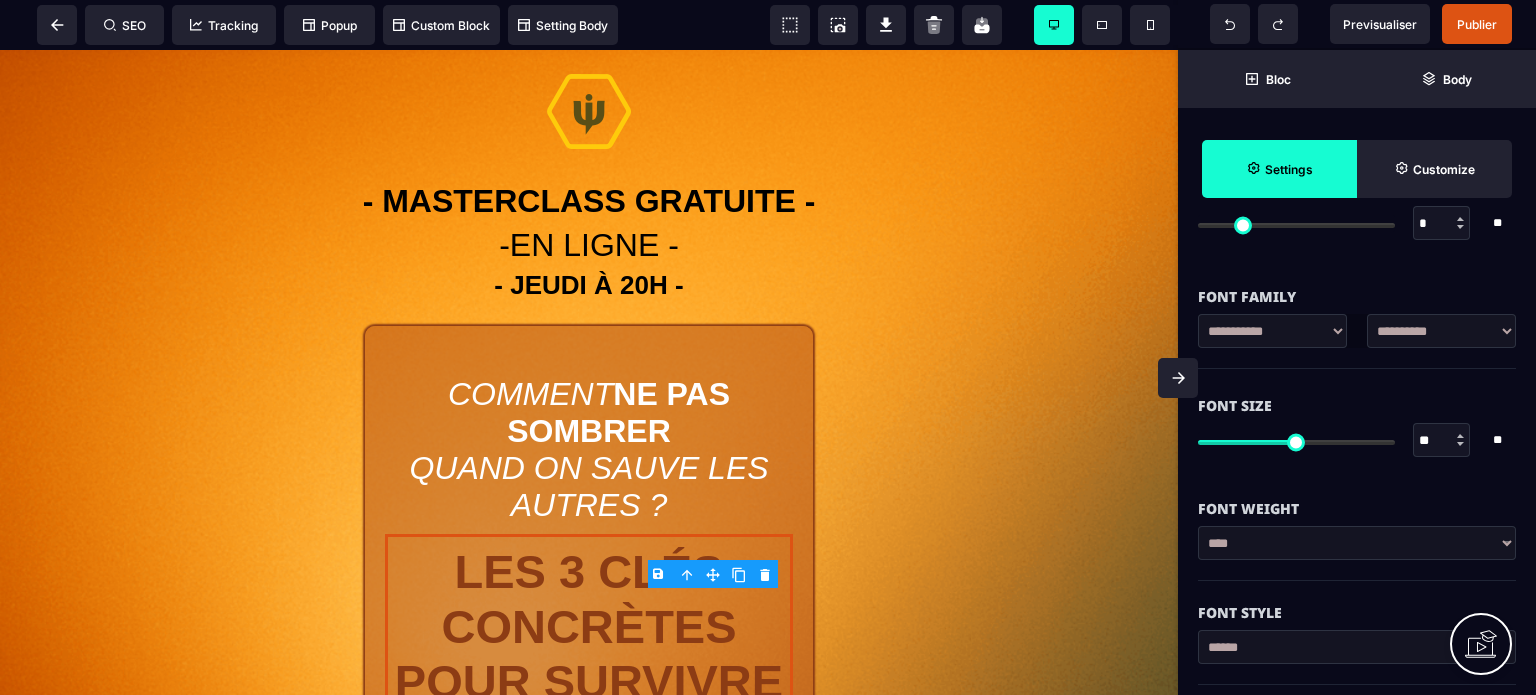 click on "**********" at bounding box center [1357, 543] 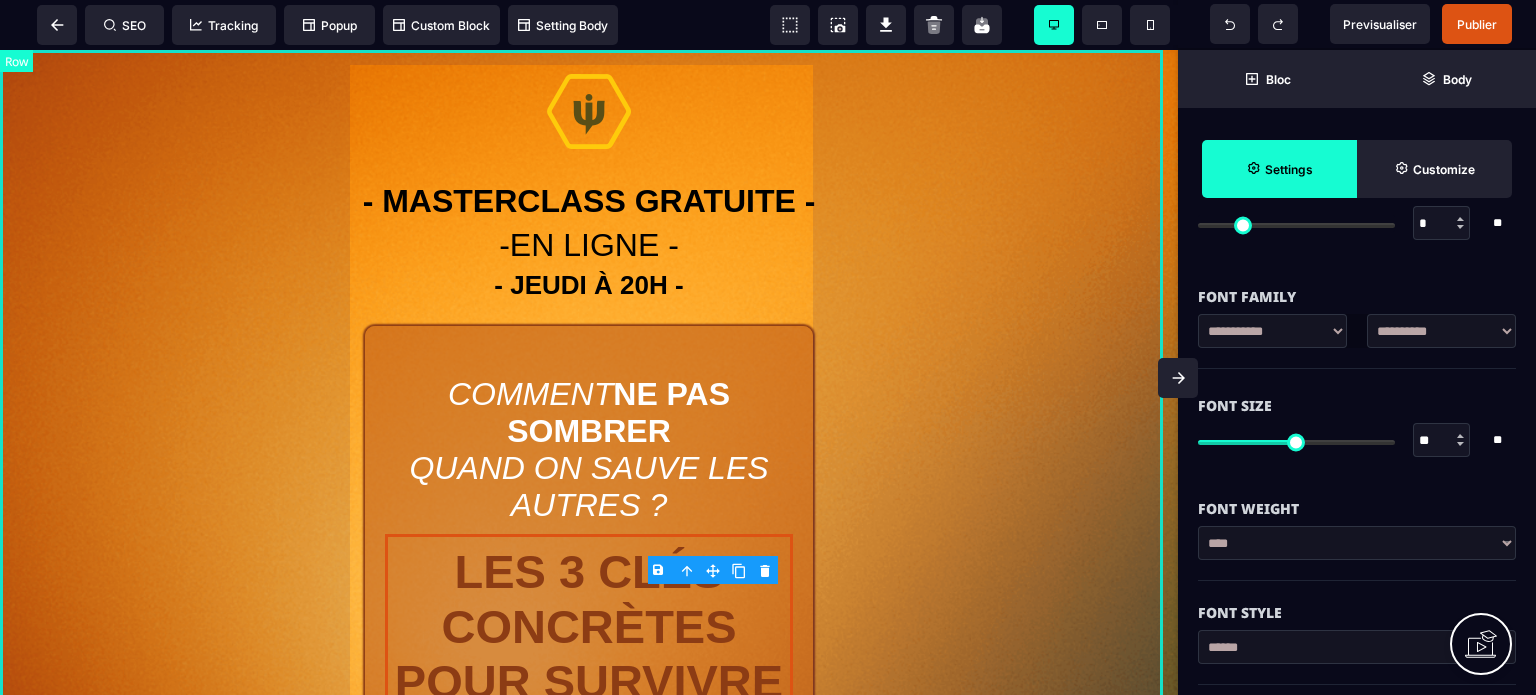 click on "- MASTERCLASS GRATUITE - -EN LIGNE - - JEUDI À 20H - COMMENT NE PAS SOMBRER QUAND ON SAUVE LES AUTRES ? LES 3 CLÉS CONCRÈTES POUR SURVIVRE MENTALEMENT EN TANT QUE PROFESSIONNEL DE L'URGENCE, DU SOIN ET DE LA THÉRAPIE | EN 5 MINUTES PAR JOUR | SANS TRAHIR SES VALEURS | MÉTHODE INÉDITE | ACTIVEZ VOTRE ACCÈS GRATUIT ICI CONFÉRENCE INÉDITE OFFERTE DE 90 MINUTES" at bounding box center (589, 670) 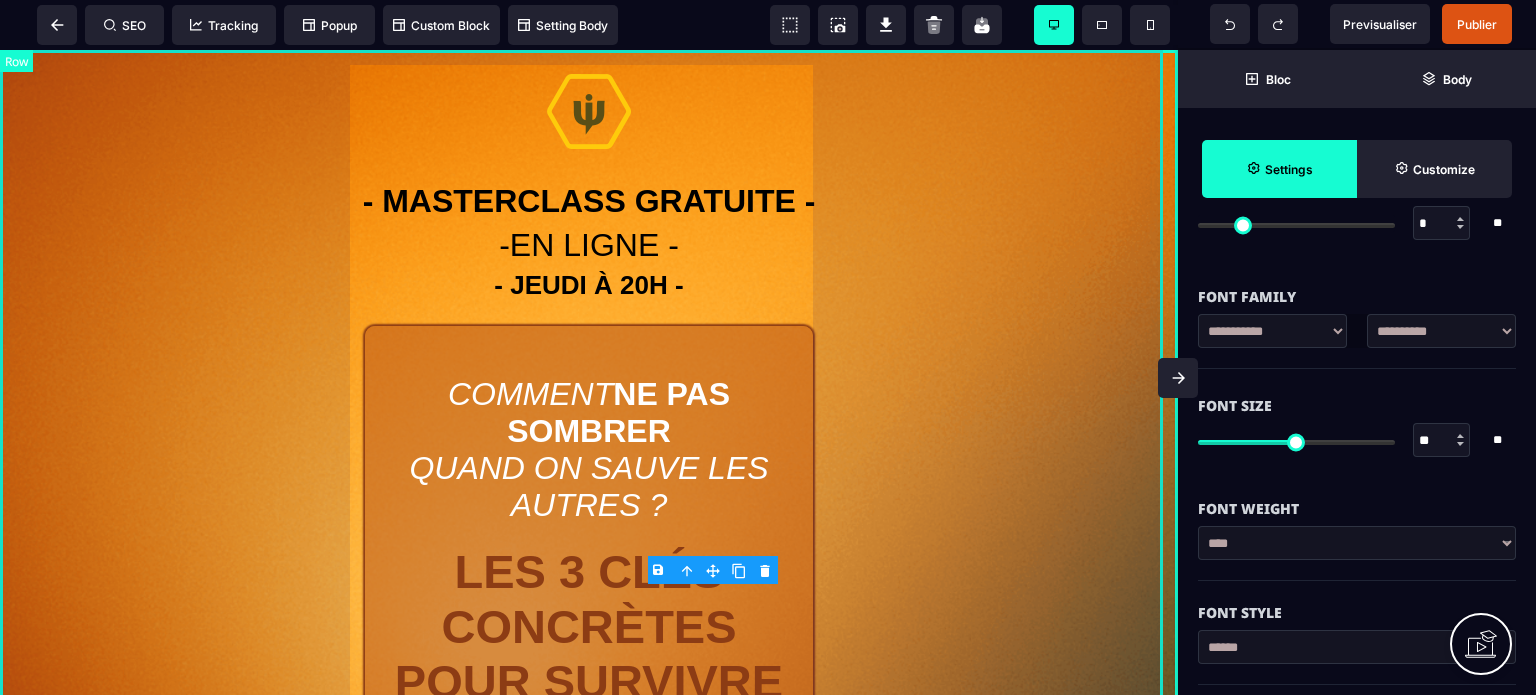 select on "*" 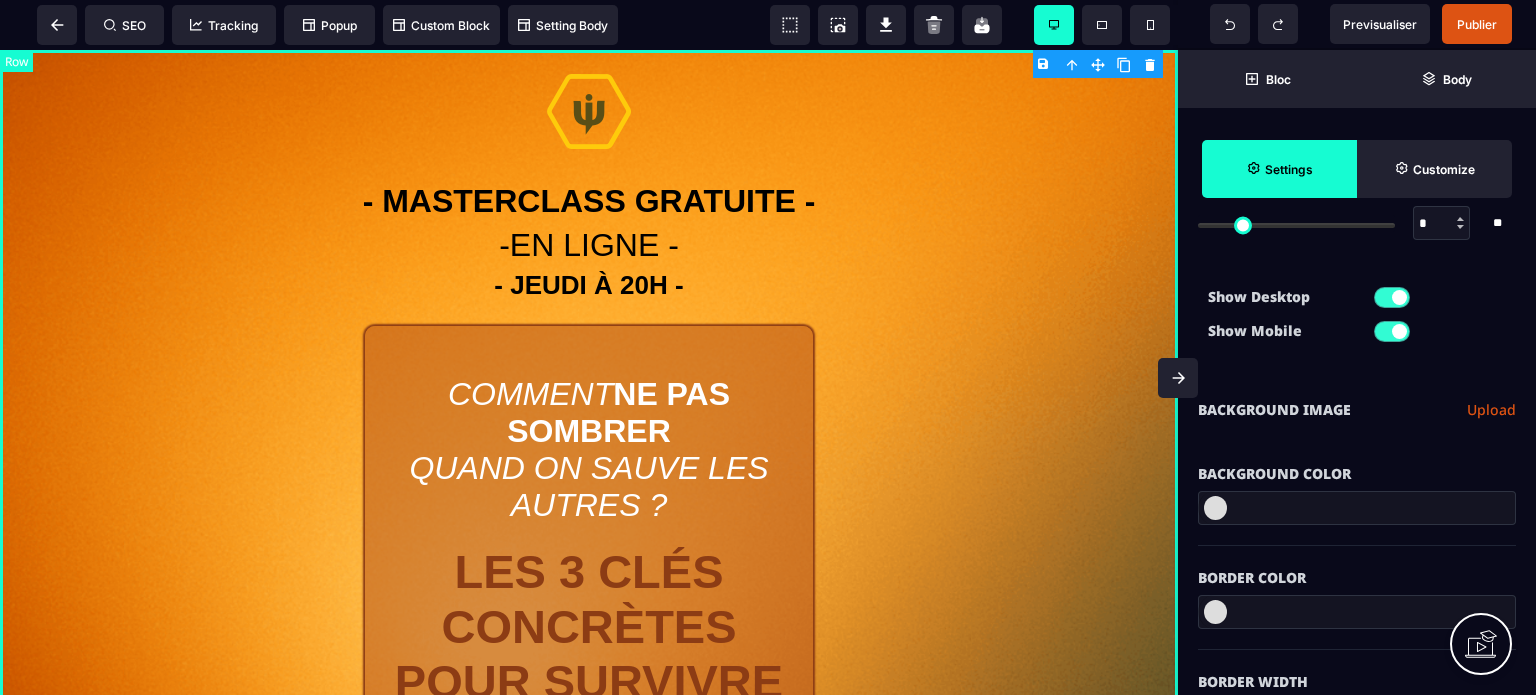 type on "*" 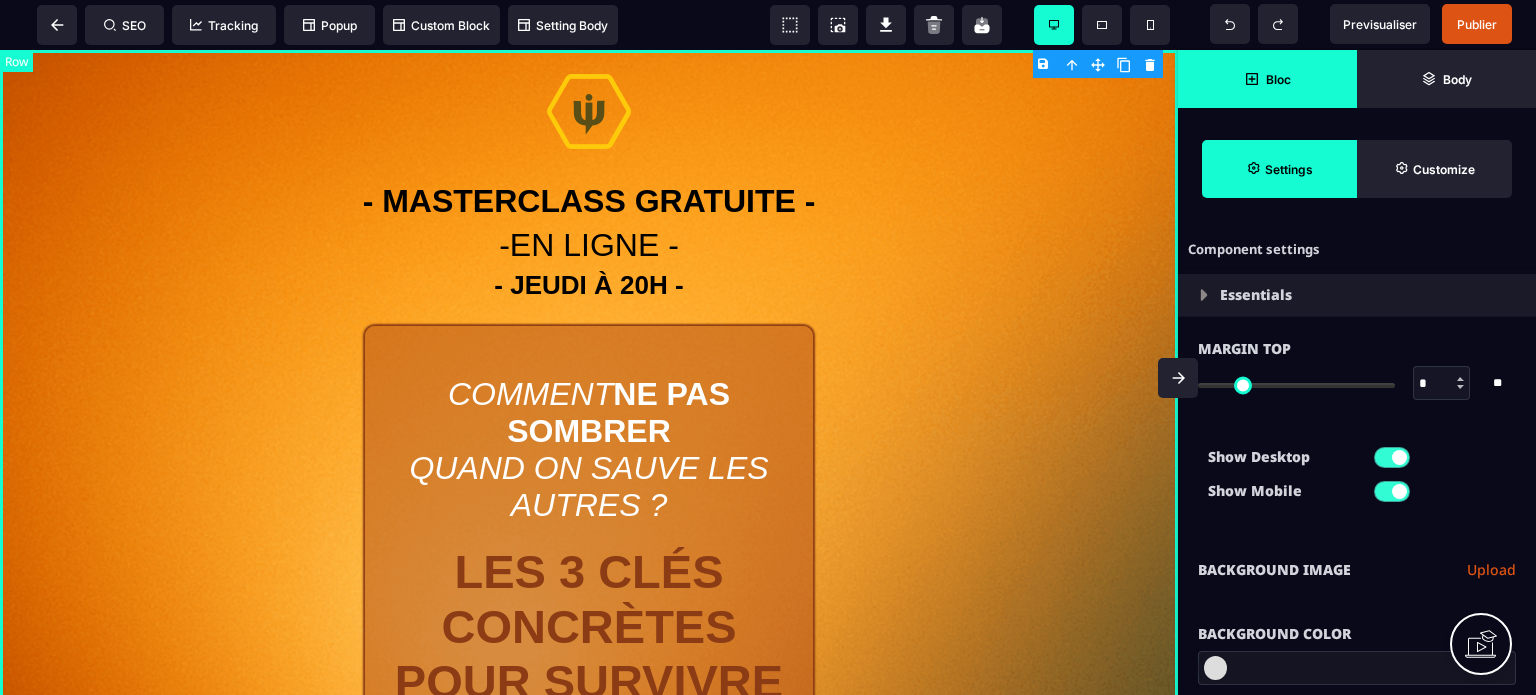 select on "**" 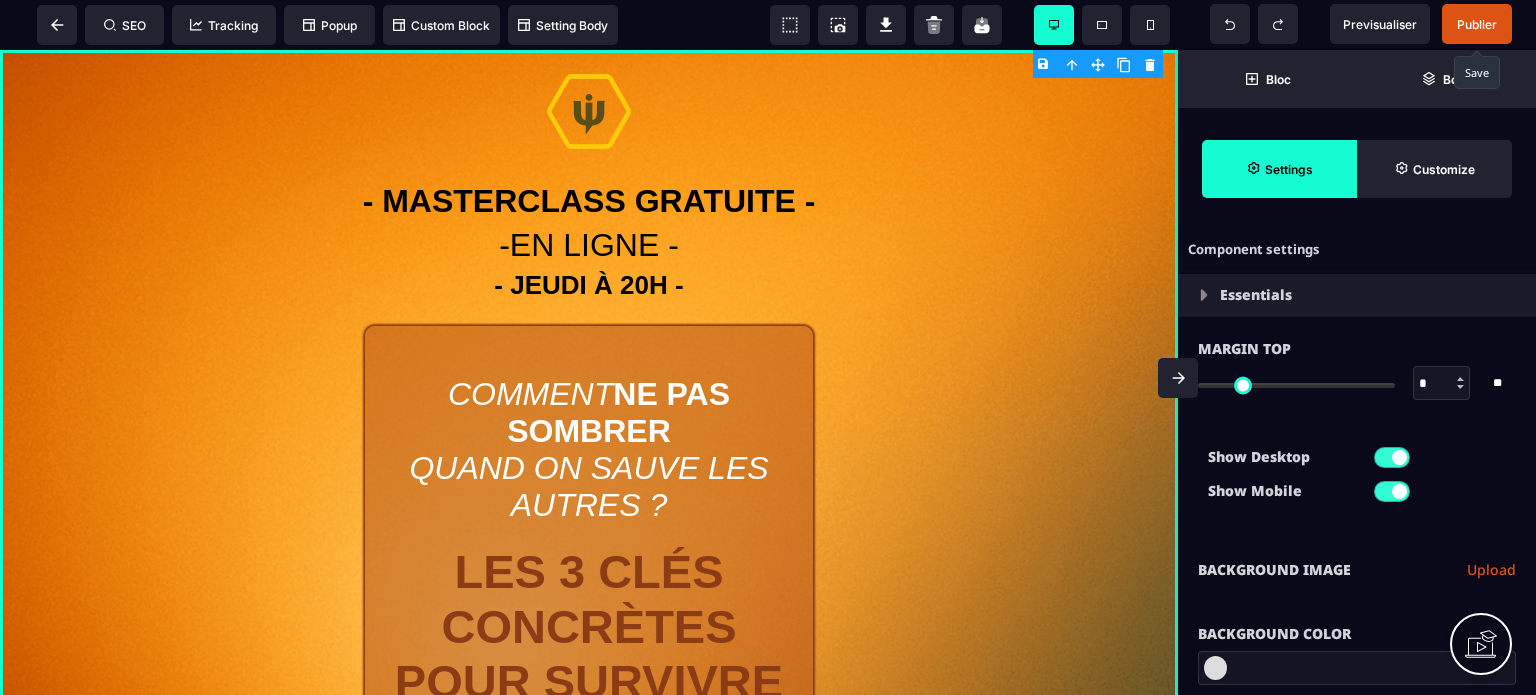 click on "Publier" at bounding box center [1477, 24] 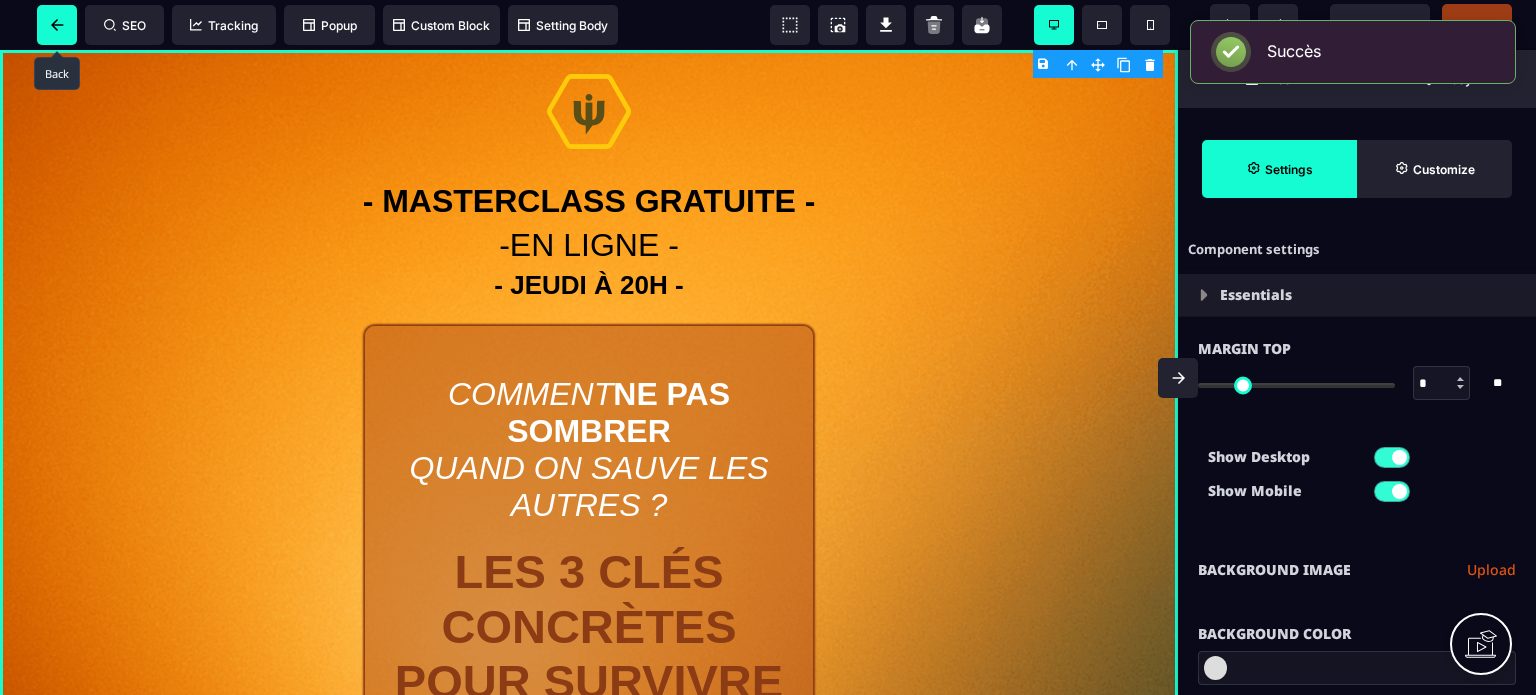 click 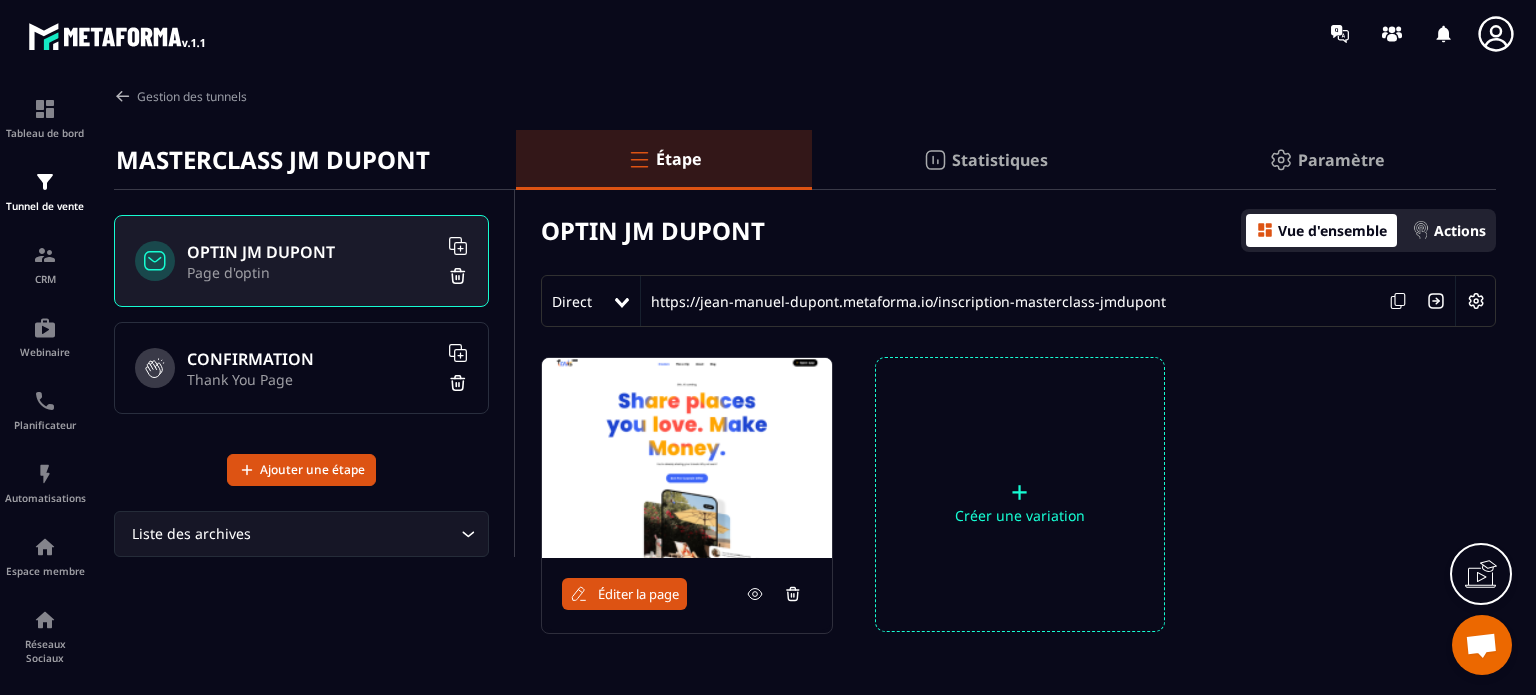 click at bounding box center [1476, 301] 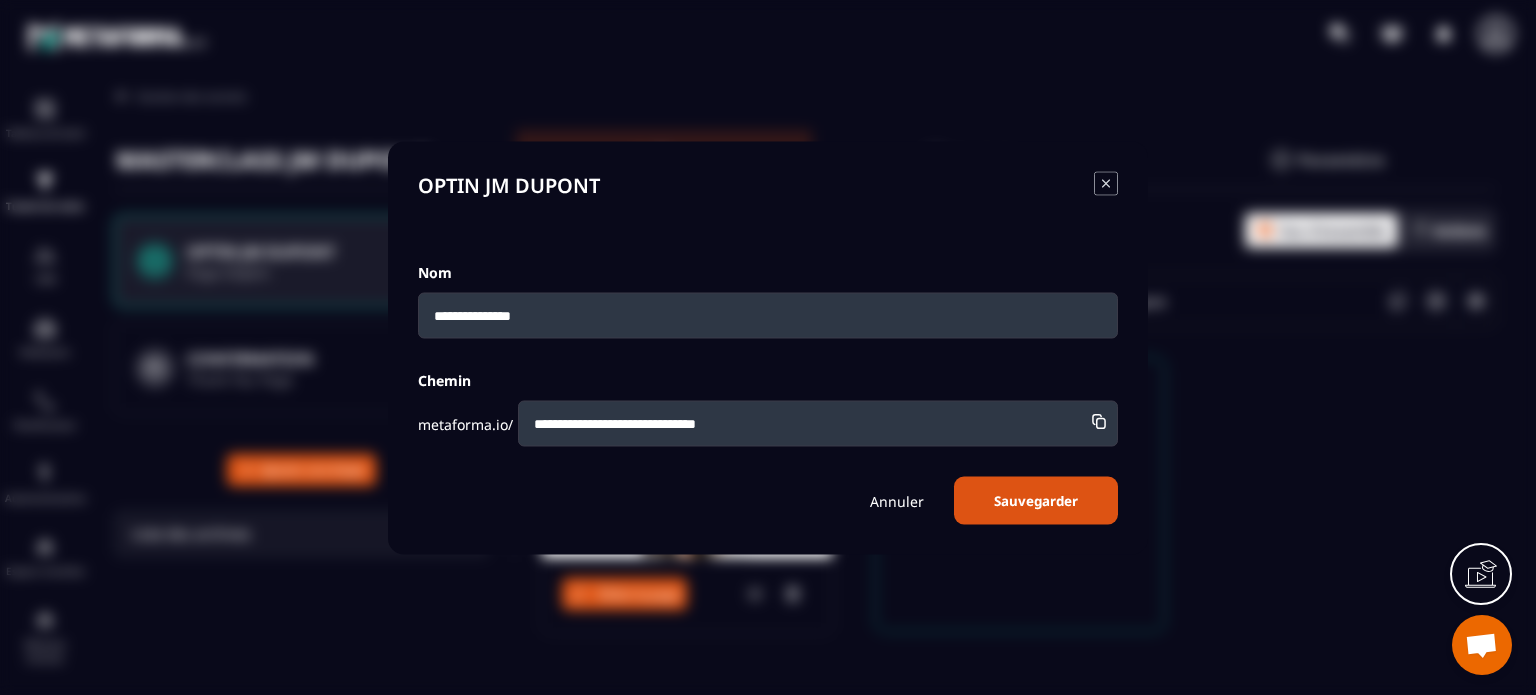 click 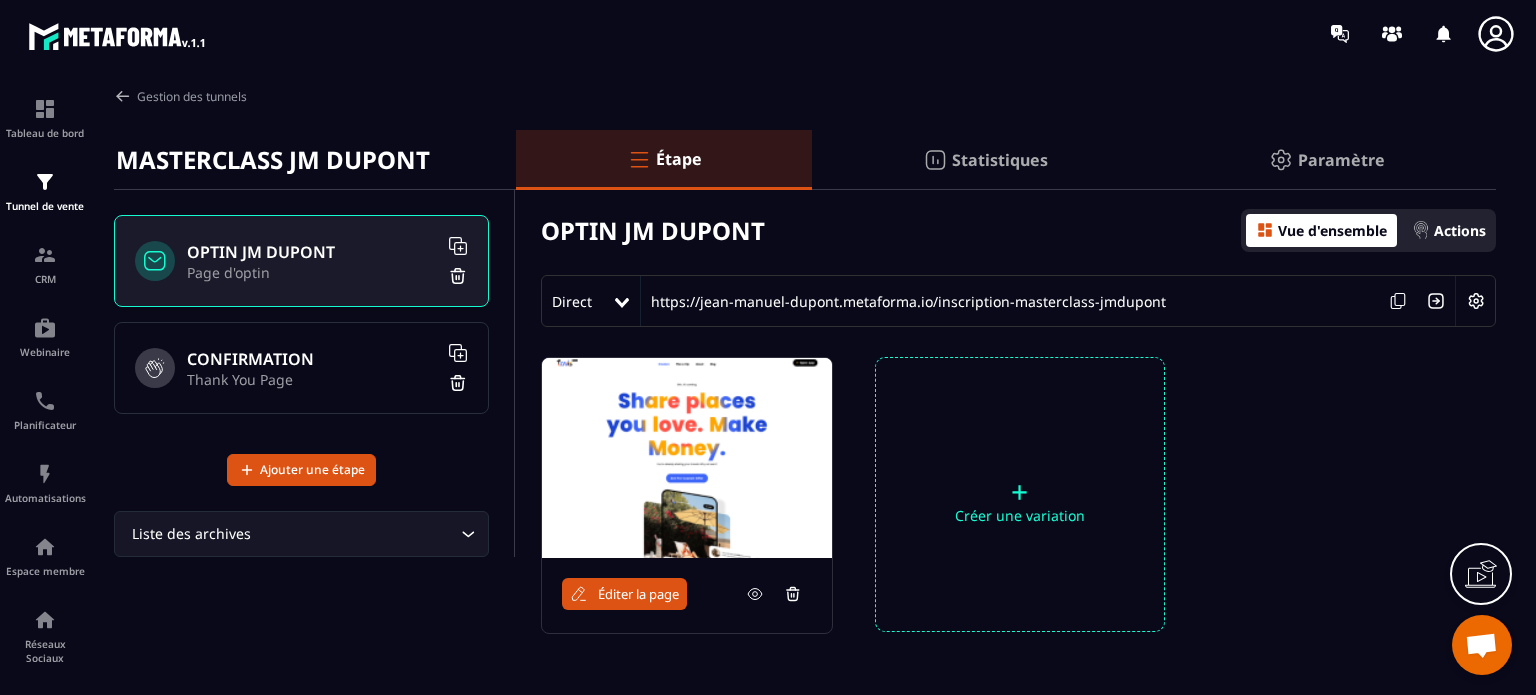 click on "Thank You Page" at bounding box center [312, 379] 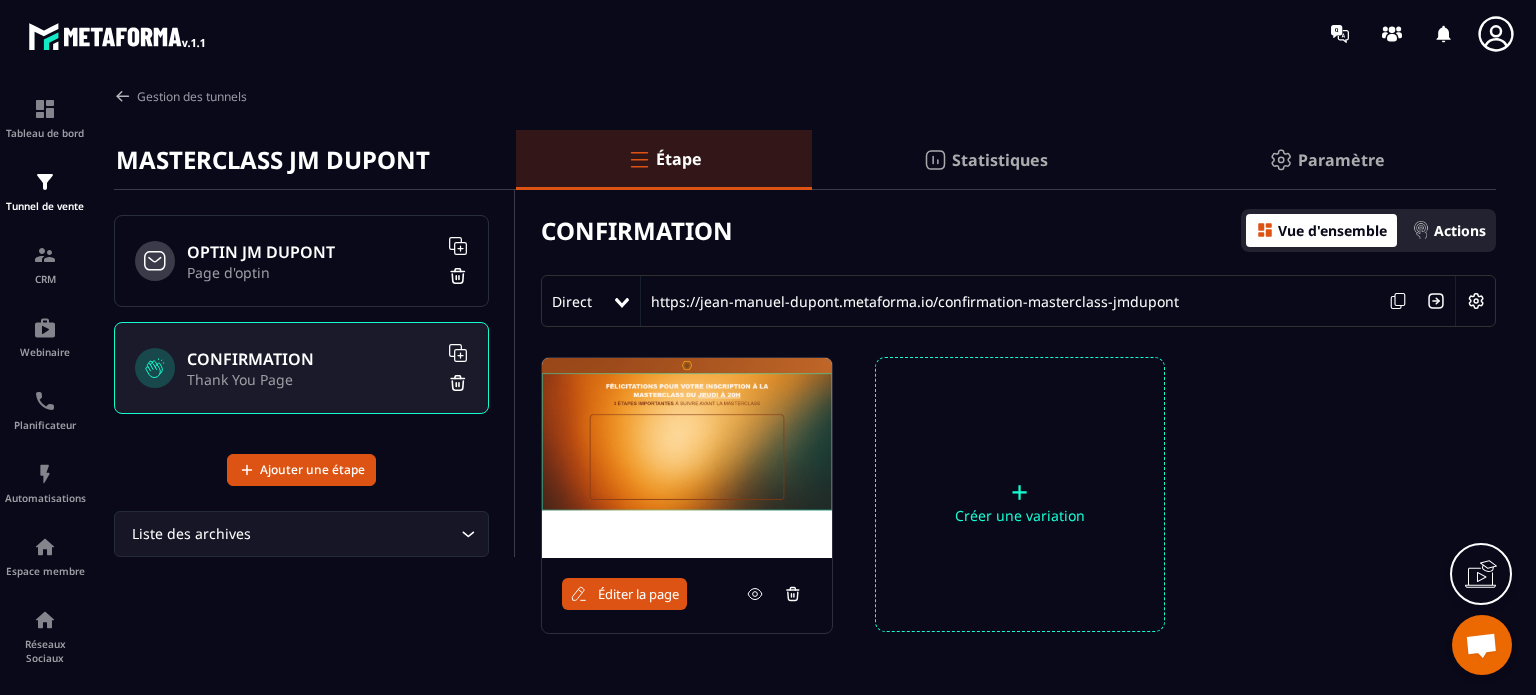 click on "Éditer la page" at bounding box center [638, 594] 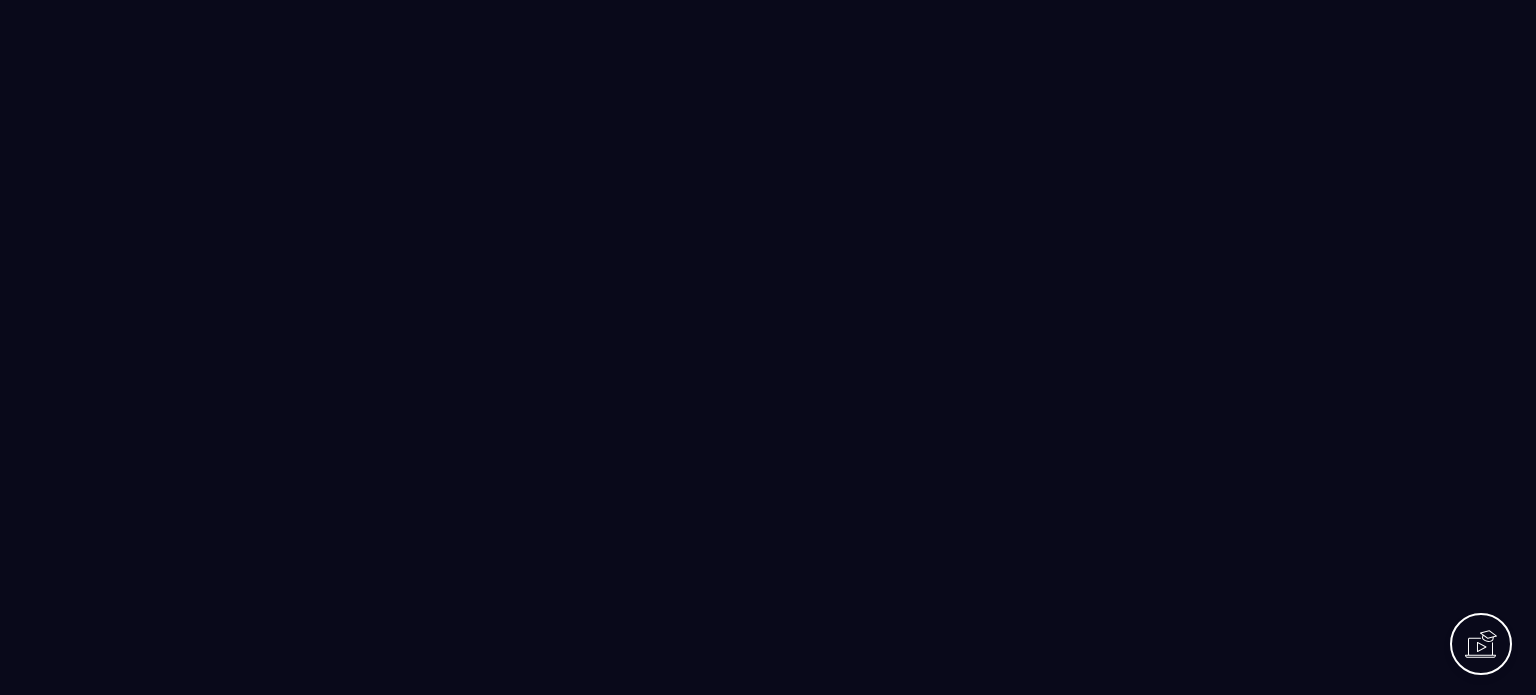 scroll, scrollTop: 0, scrollLeft: 0, axis: both 